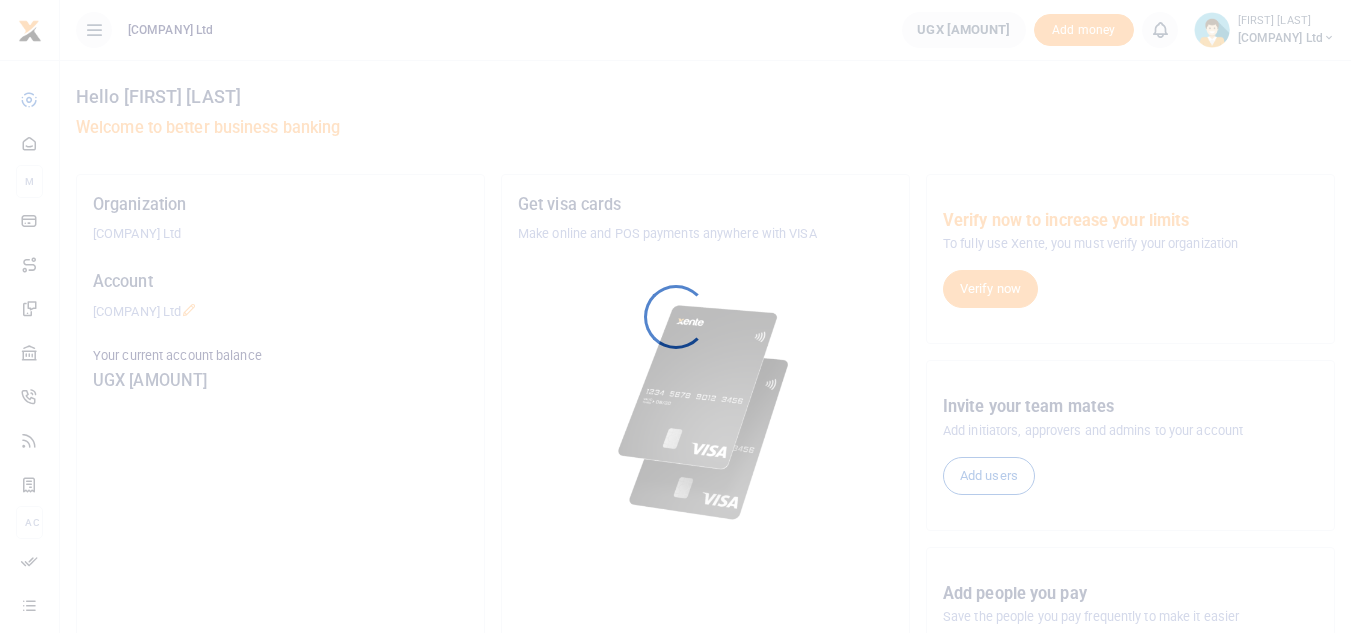 scroll, scrollTop: 0, scrollLeft: 0, axis: both 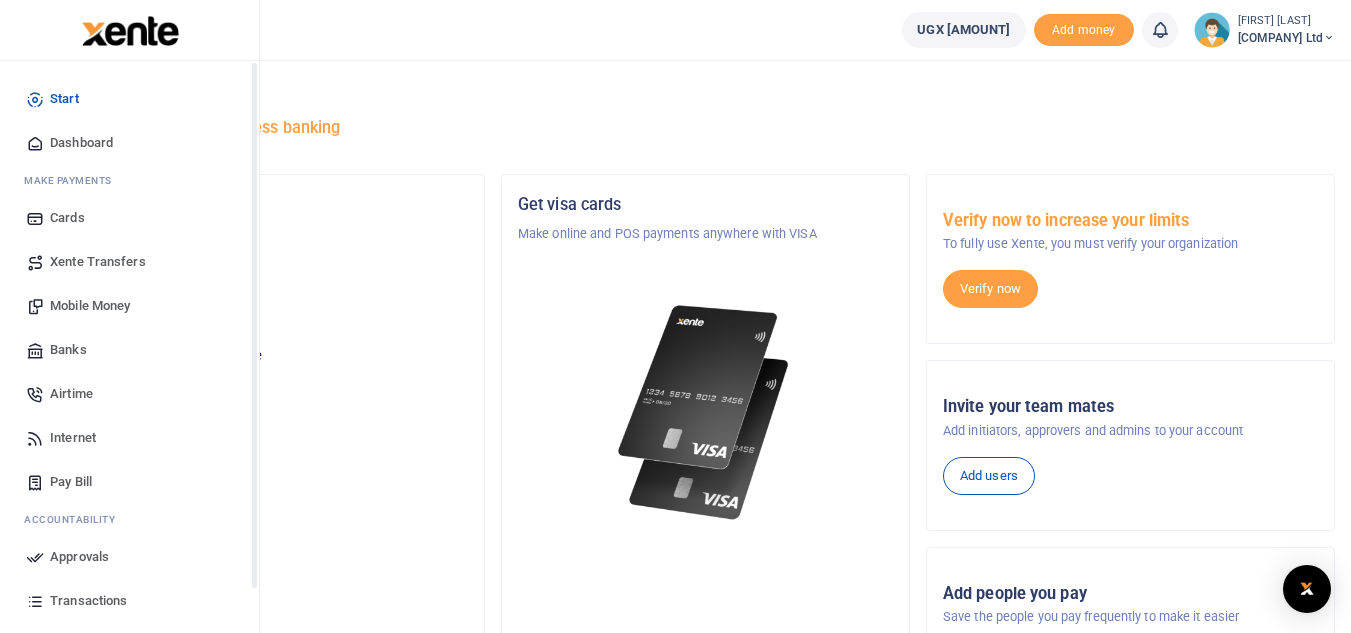 click on "Start
Dashboard
M ake Payments
Cards
Xente Transfers
Mobile Money
Banks
Airtime
Internet
Pay Bill" at bounding box center [130, 377] 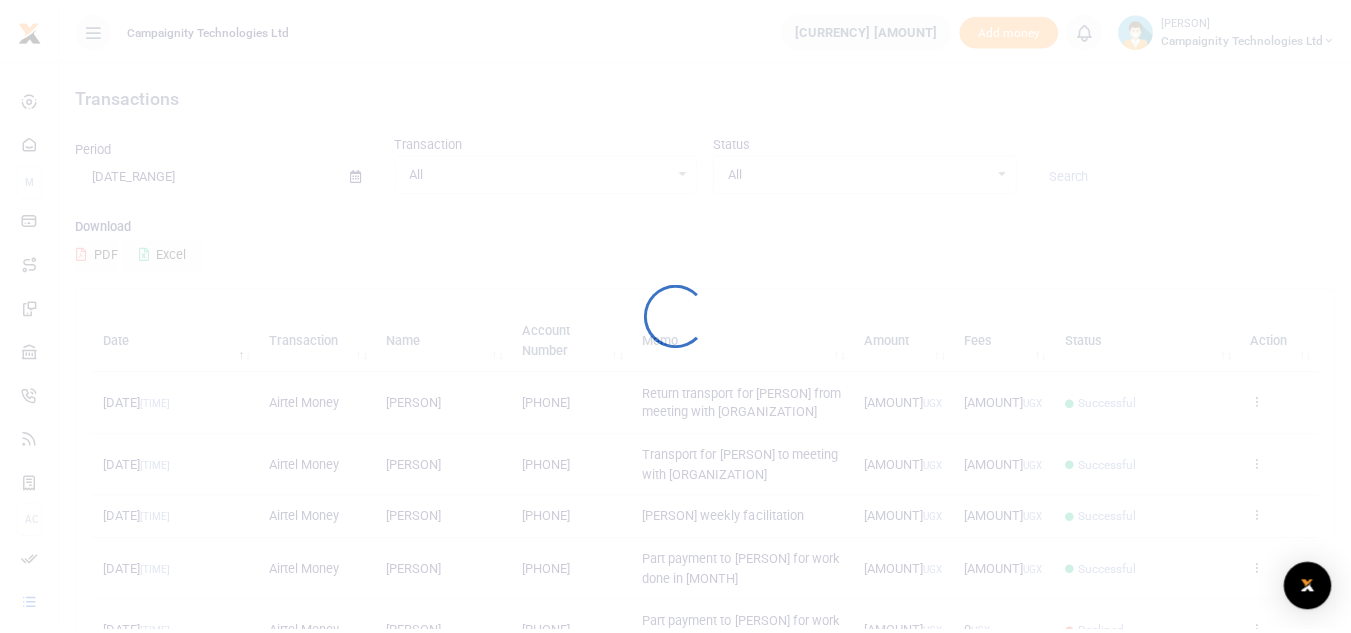 scroll, scrollTop: 0, scrollLeft: 0, axis: both 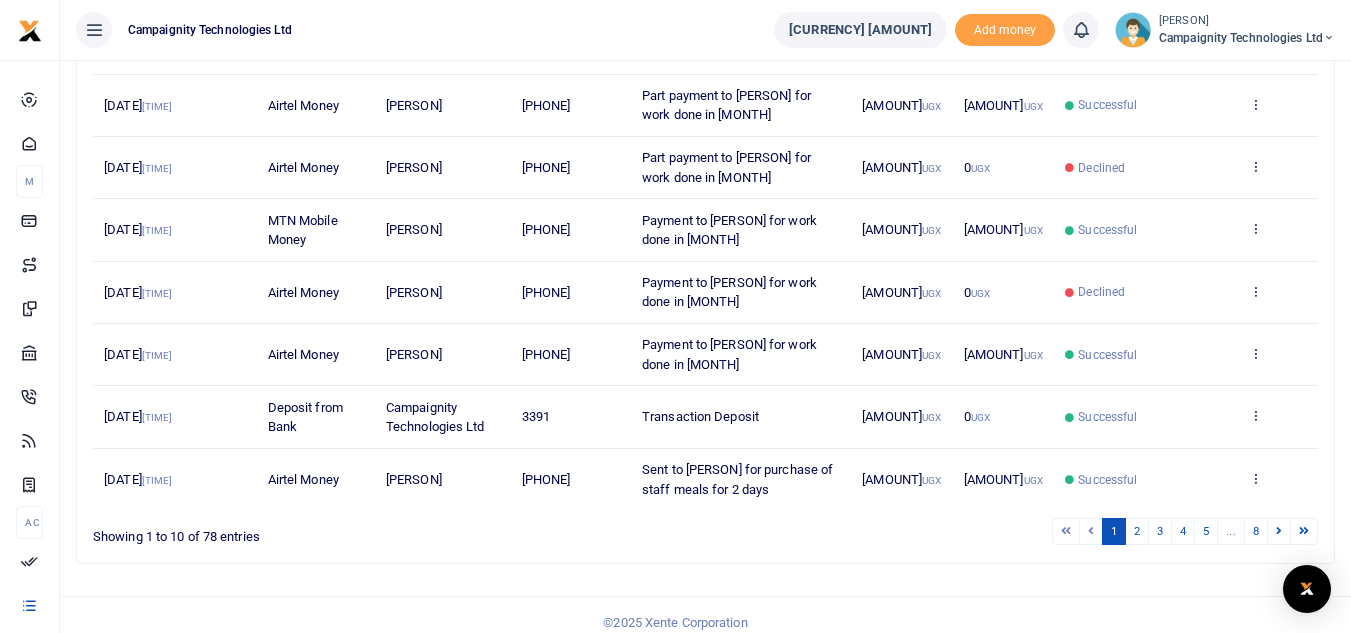 drag, startPoint x: 553, startPoint y: 478, endPoint x: 622, endPoint y: 481, distance: 69.065186 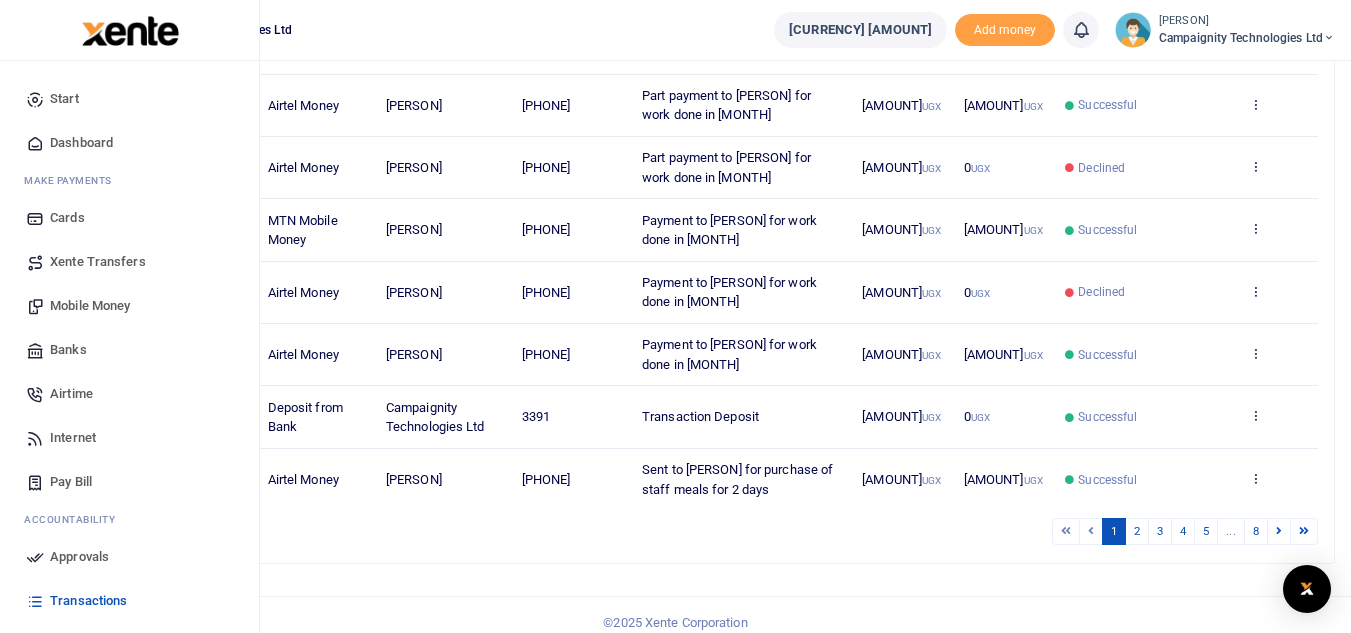 click on "Mobile Money" at bounding box center (90, 306) 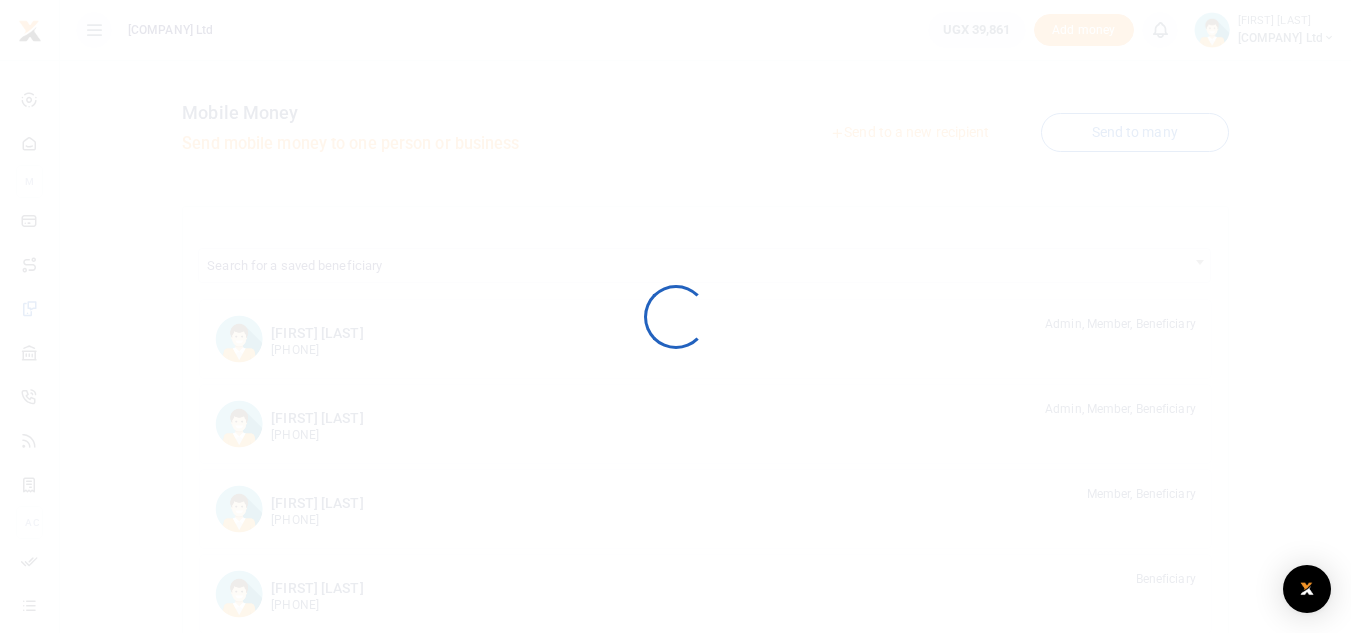 scroll, scrollTop: 0, scrollLeft: 0, axis: both 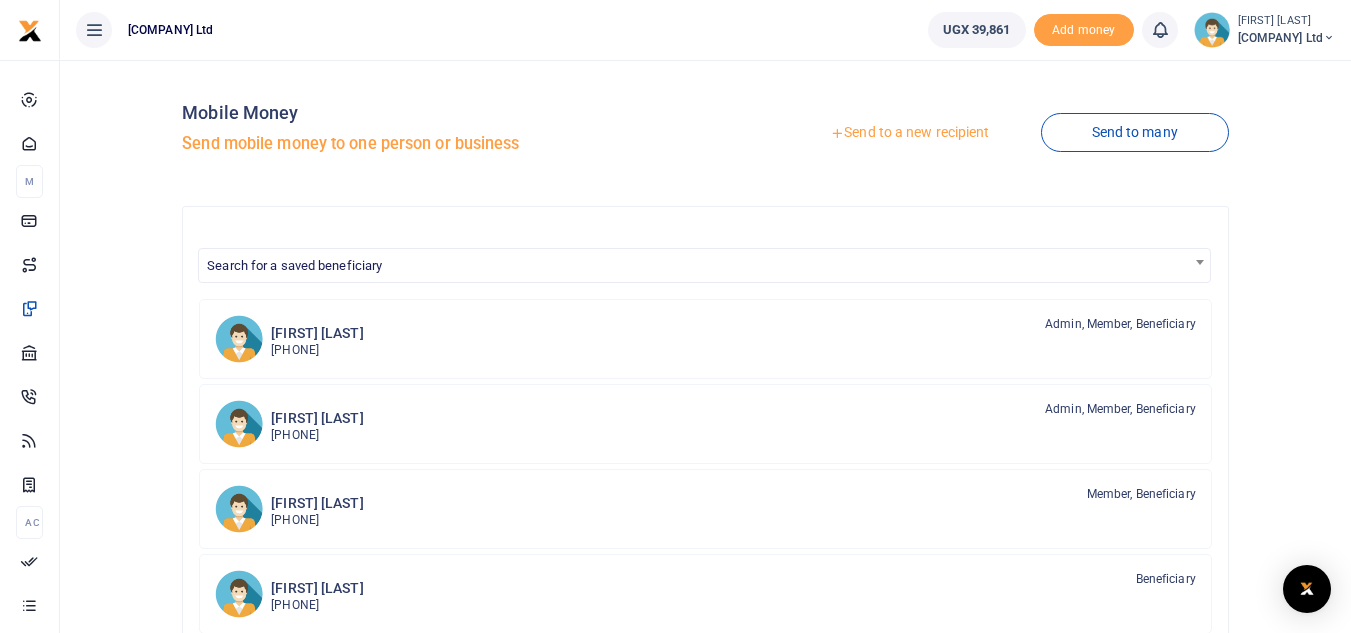 click on "Send to a new recipient" at bounding box center [909, 133] 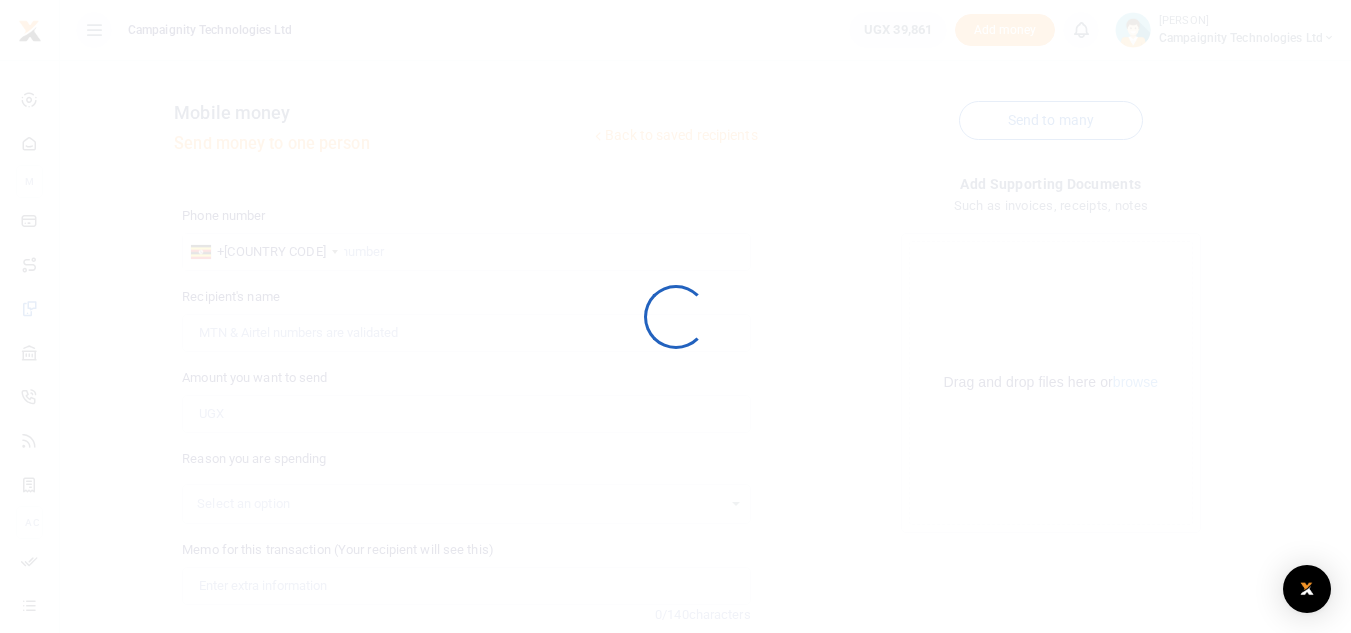 scroll, scrollTop: 0, scrollLeft: 0, axis: both 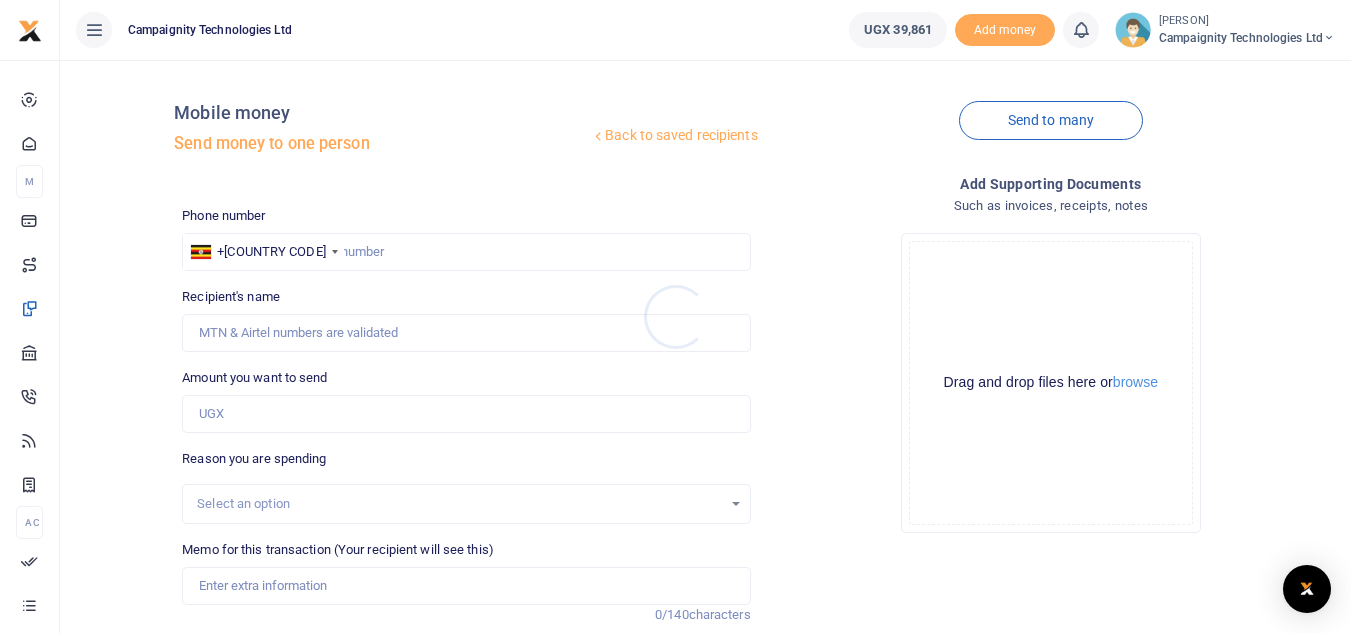 click at bounding box center (675, 316) 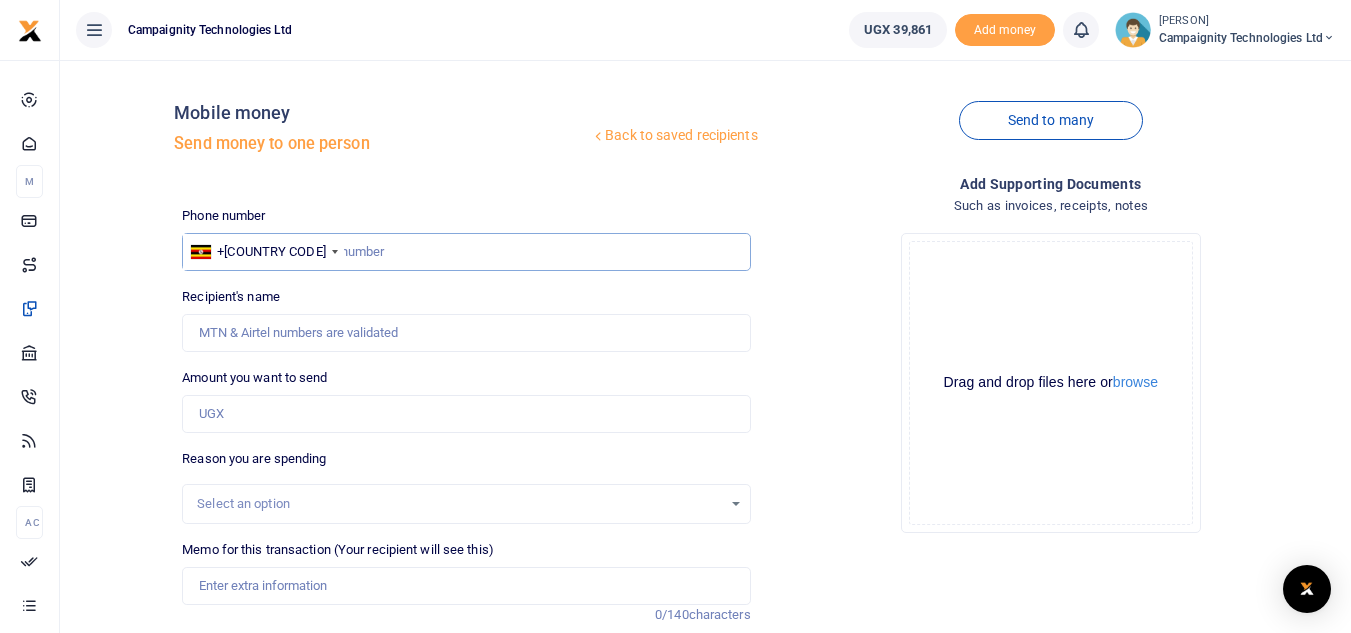 click at bounding box center [466, 252] 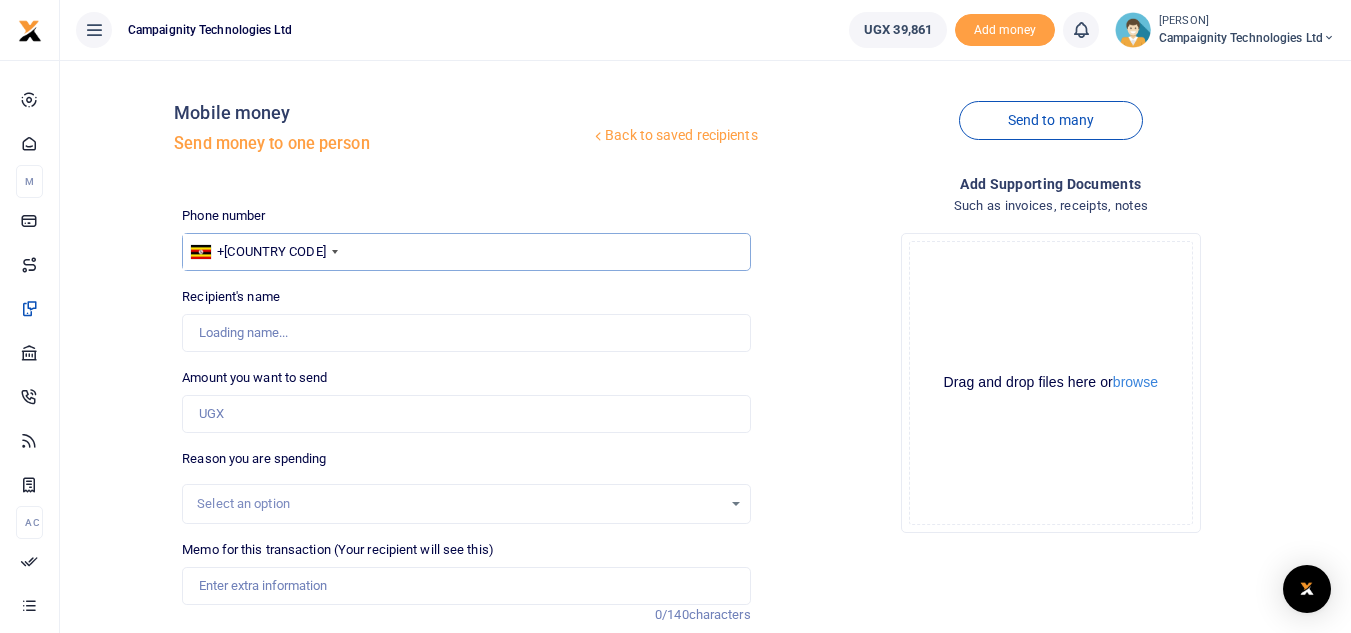 type on "706860578" 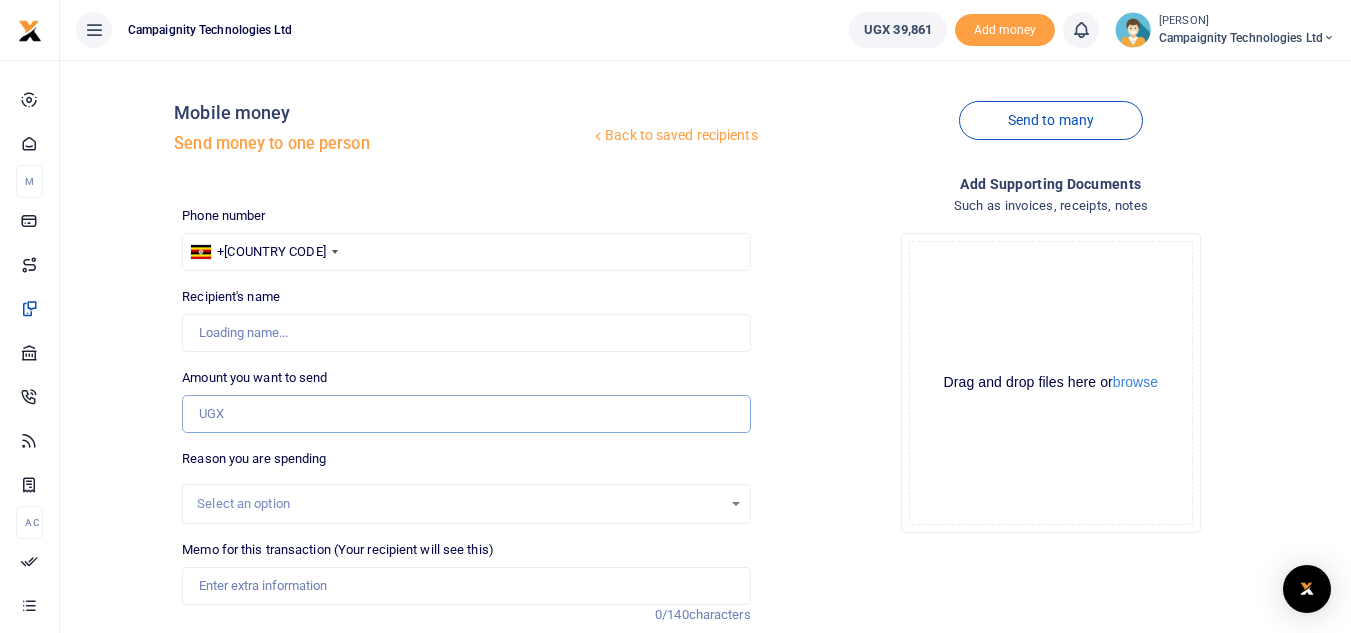click on "Amount you want to send" at bounding box center (466, 414) 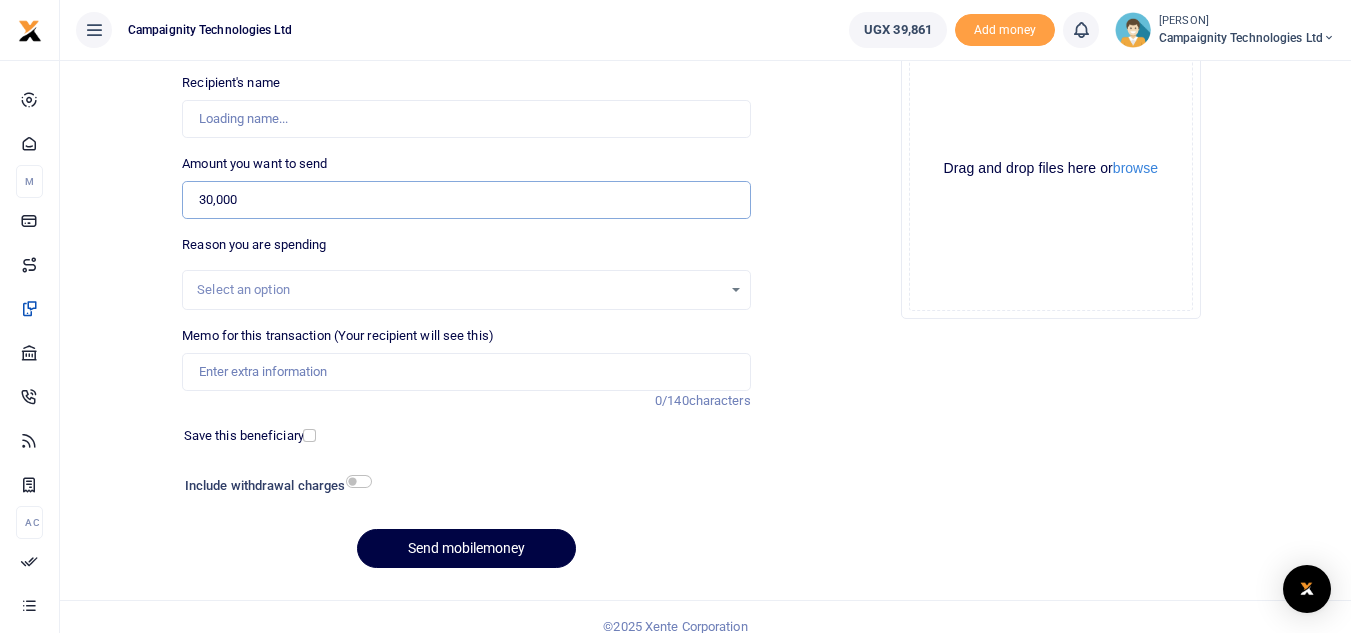 scroll, scrollTop: 226, scrollLeft: 0, axis: vertical 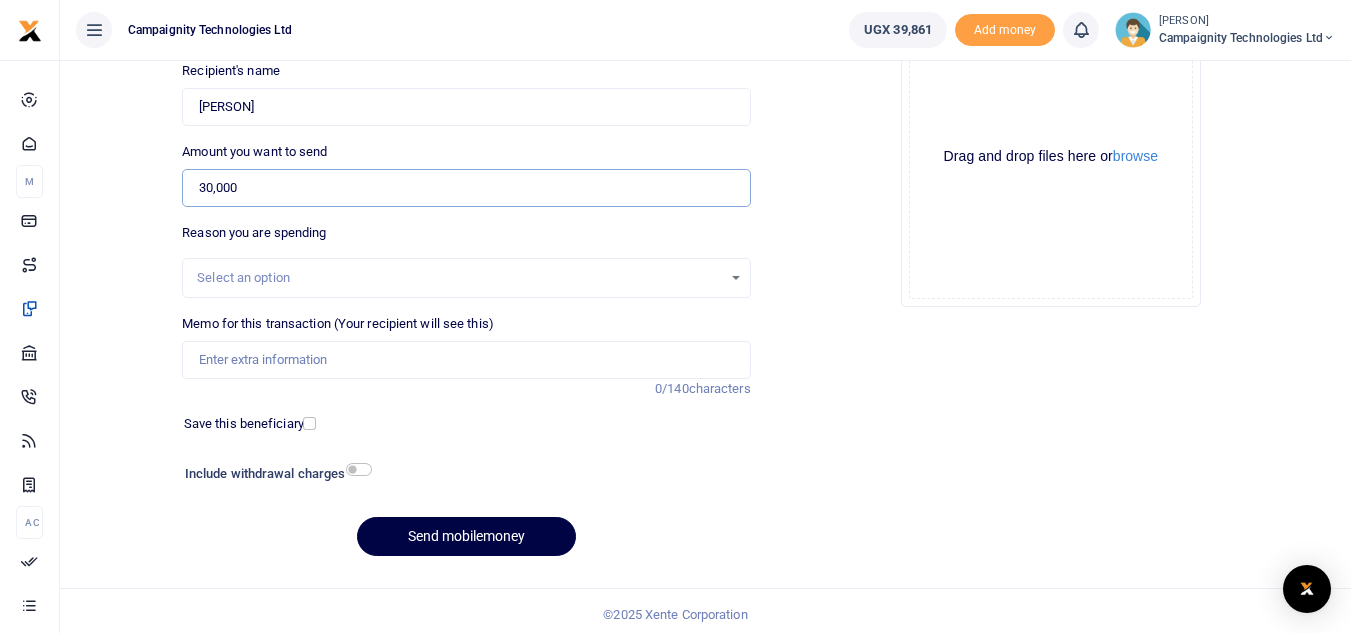 type on "30,000" 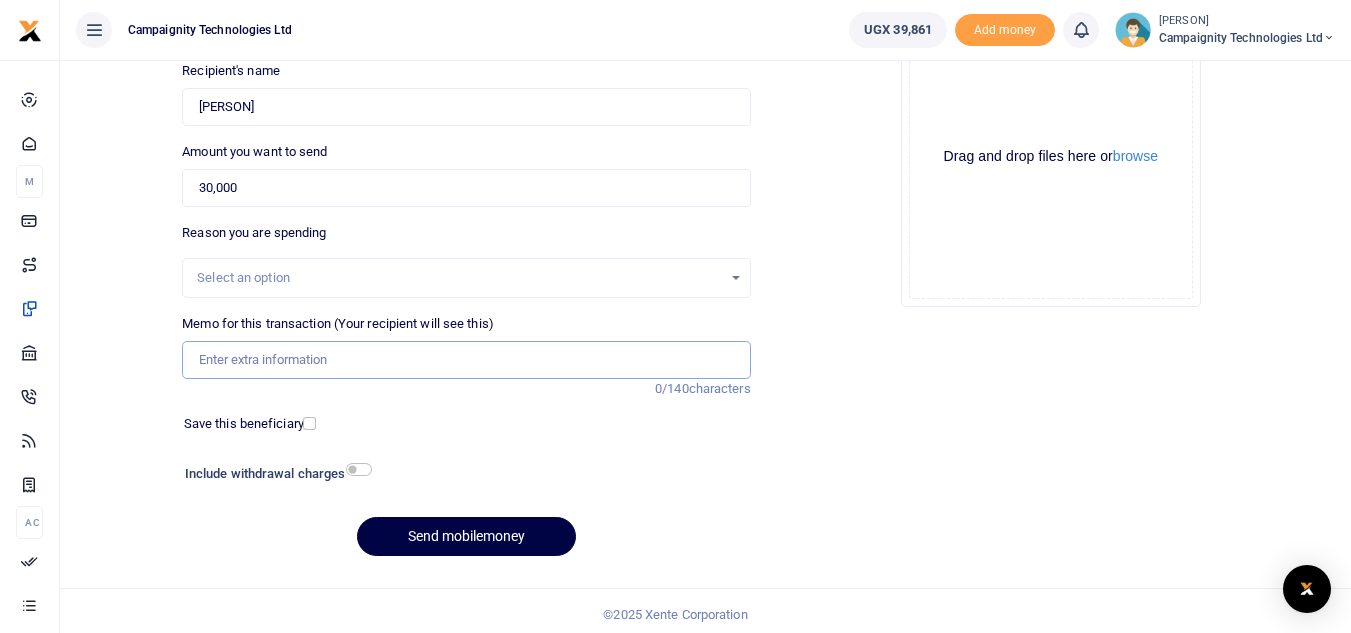 click on "Memo for this transaction (Your recipient will see this)" at bounding box center (466, 360) 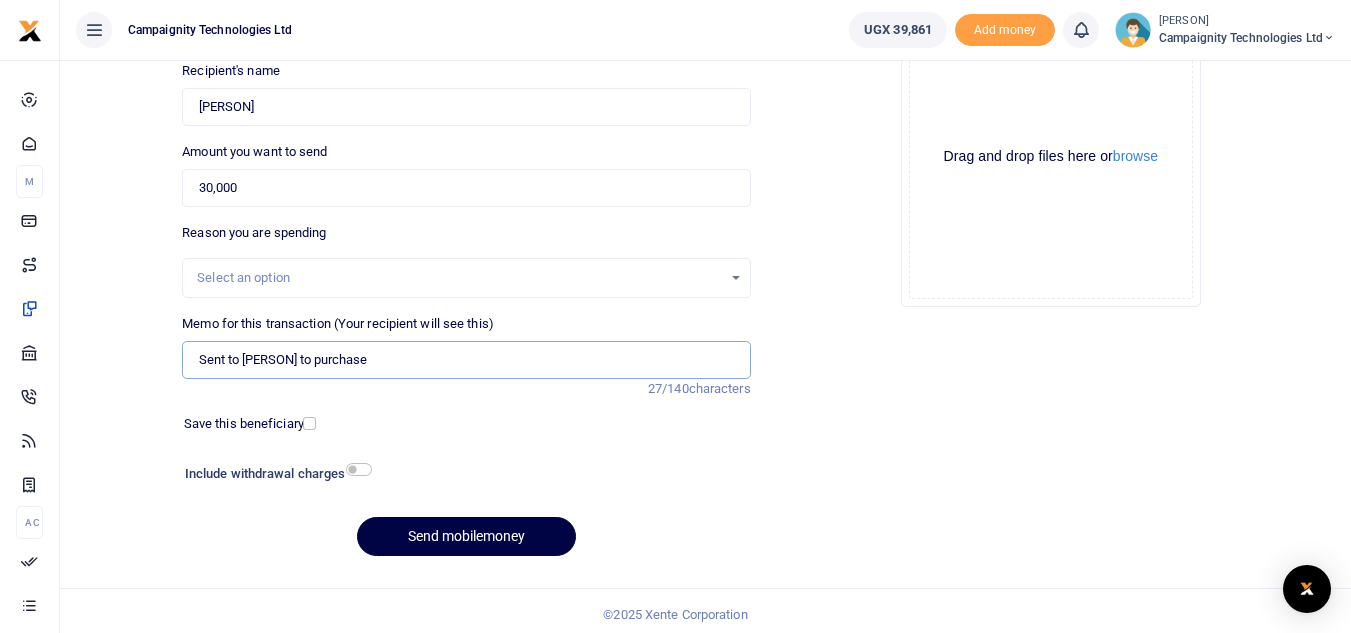 type on "Sent to Sharon to purchase" 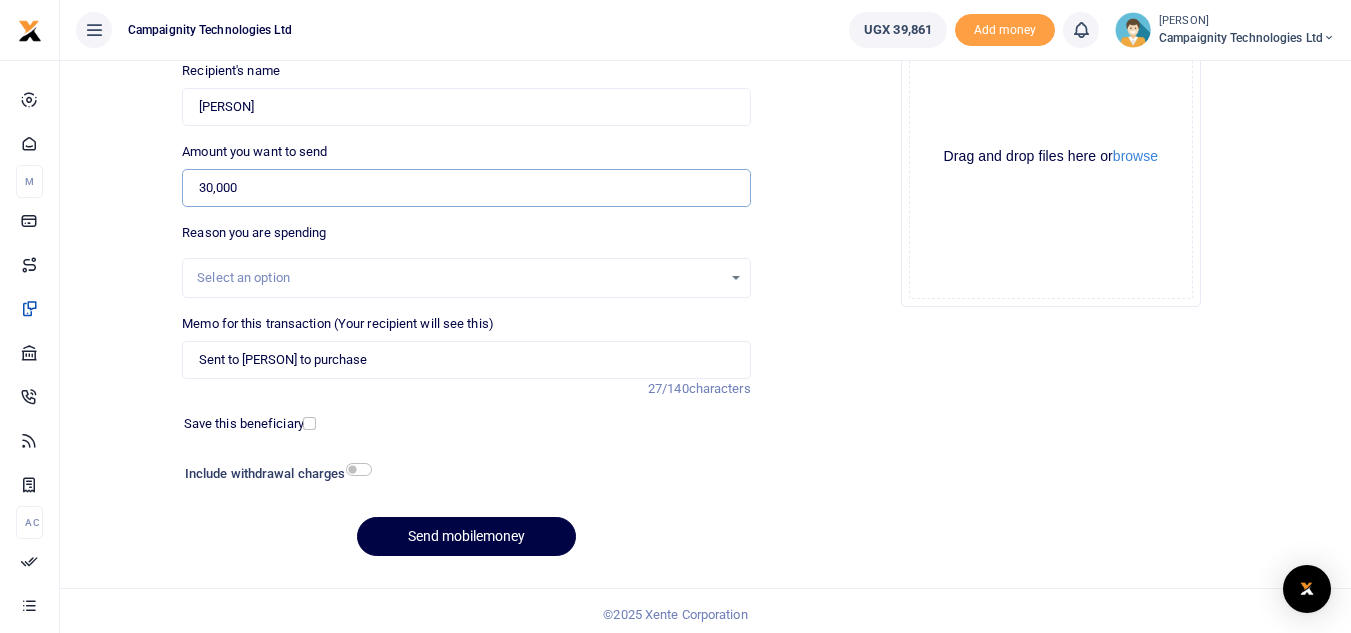 click on "30,000" at bounding box center [466, 188] 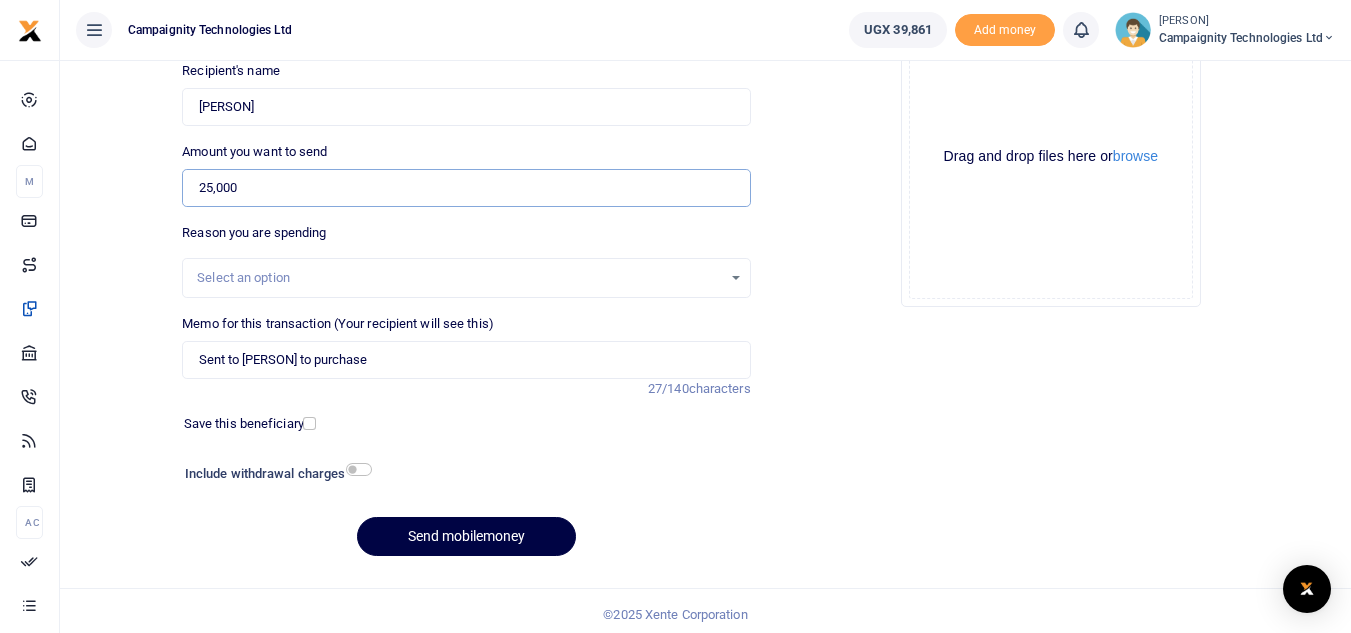 type on "25,000" 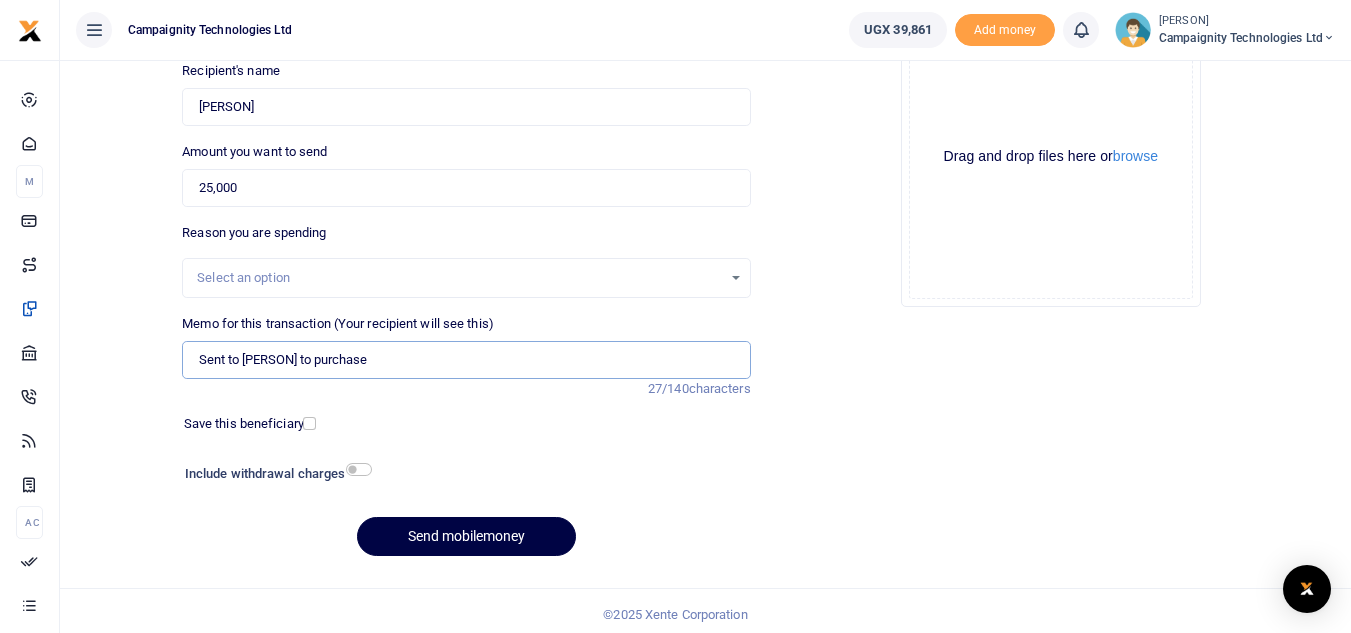 click on "Sent to Sharon to purchase" at bounding box center [466, 360] 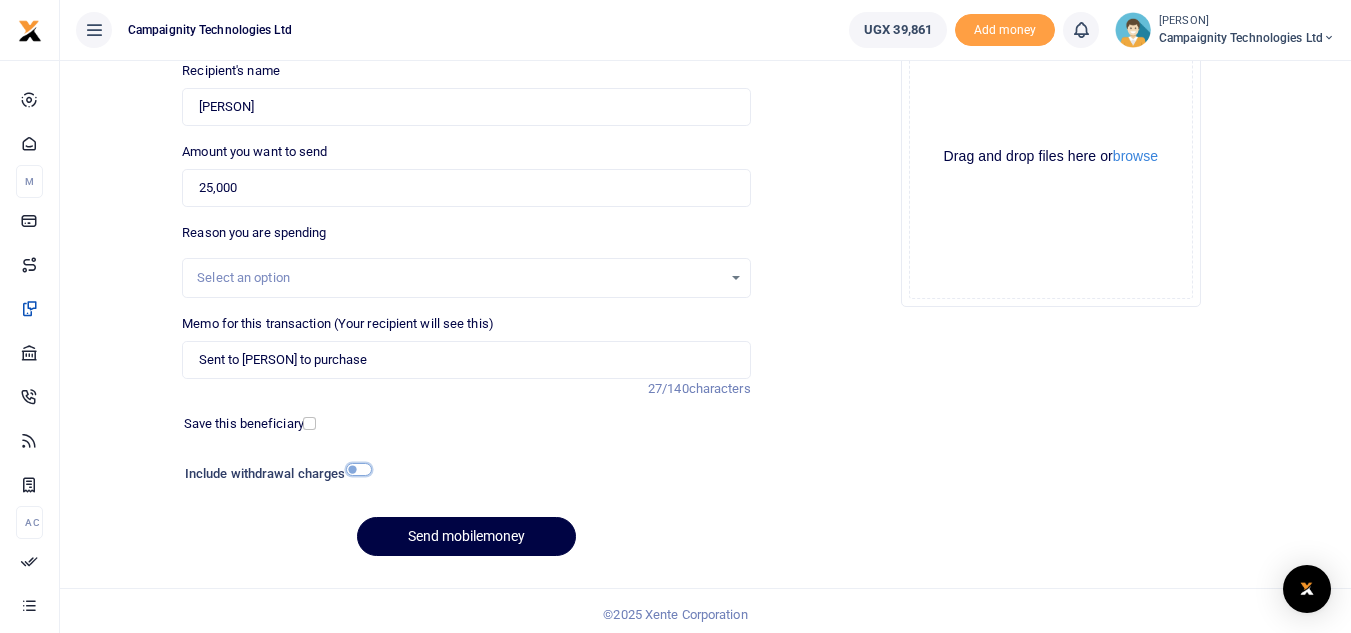 click at bounding box center (359, 469) 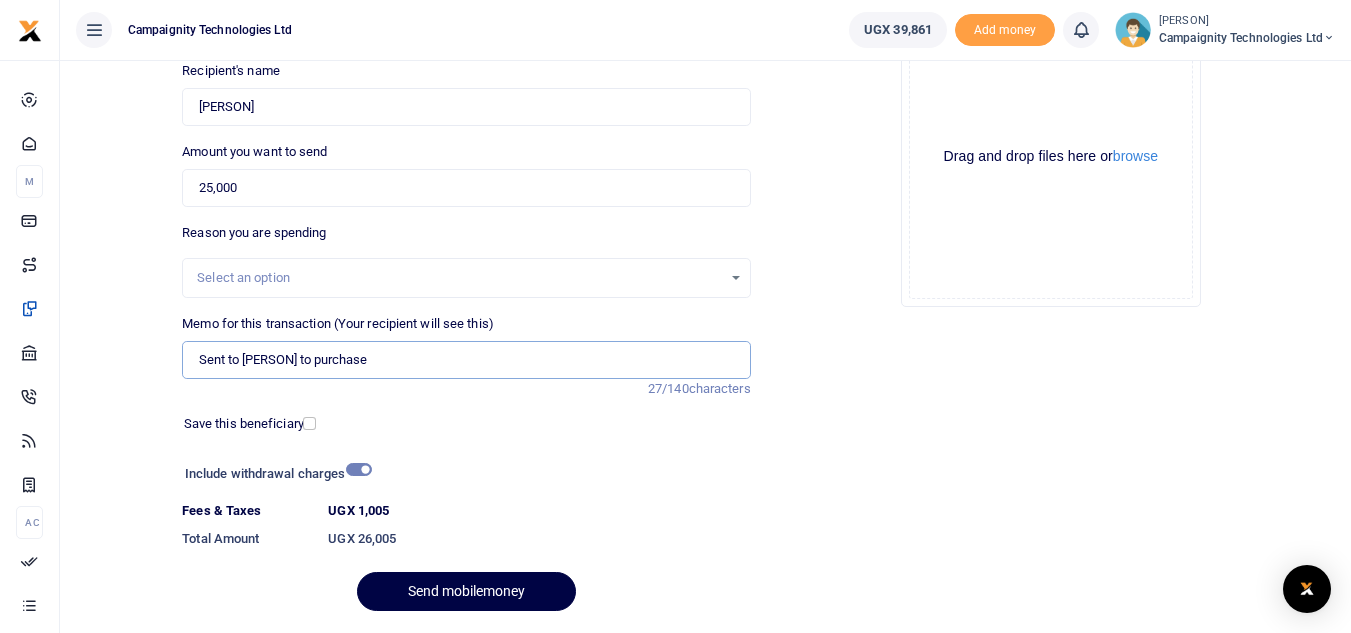 click on "Sent to Sharon to purchase" at bounding box center [466, 360] 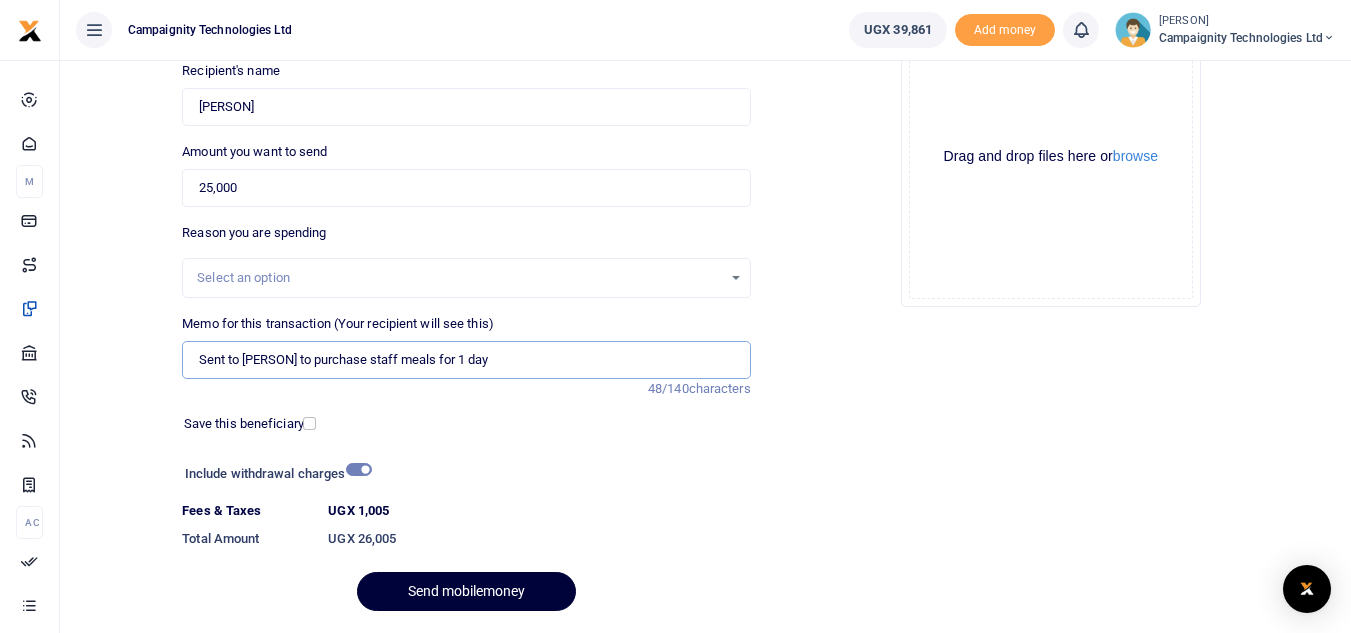 type on "Sent to Sharon to purchase staff meals for 1 day" 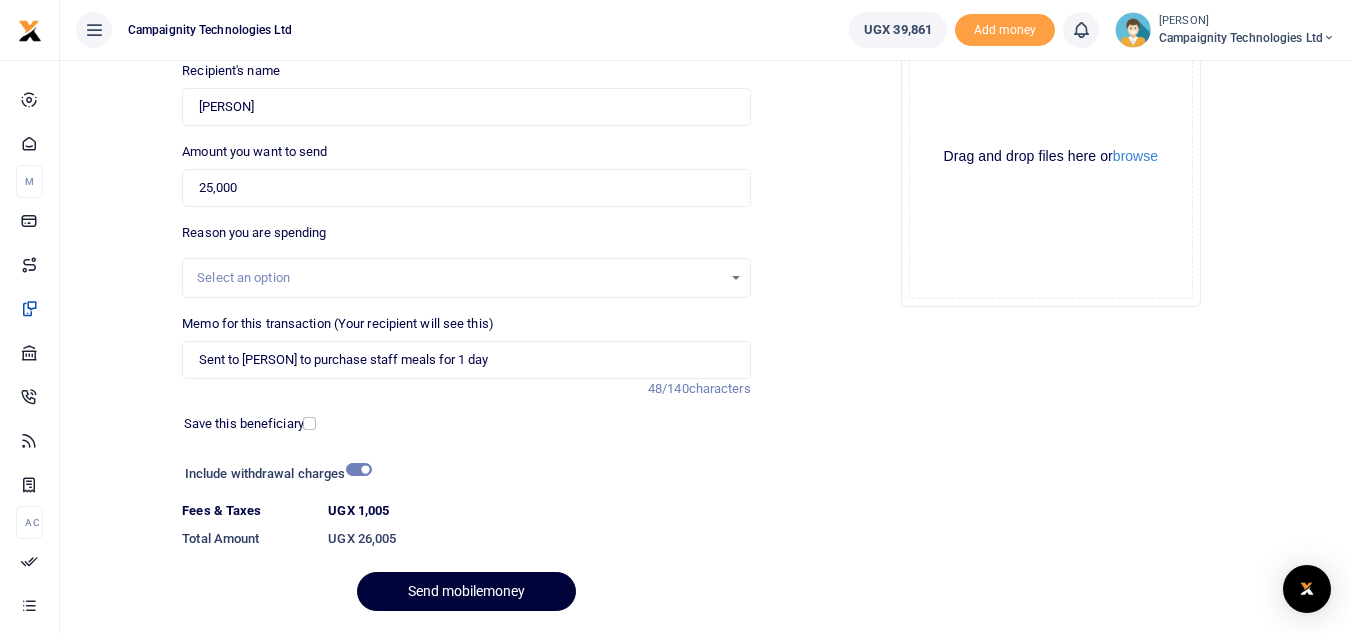 click on "Send mobilemoney" at bounding box center (466, 591) 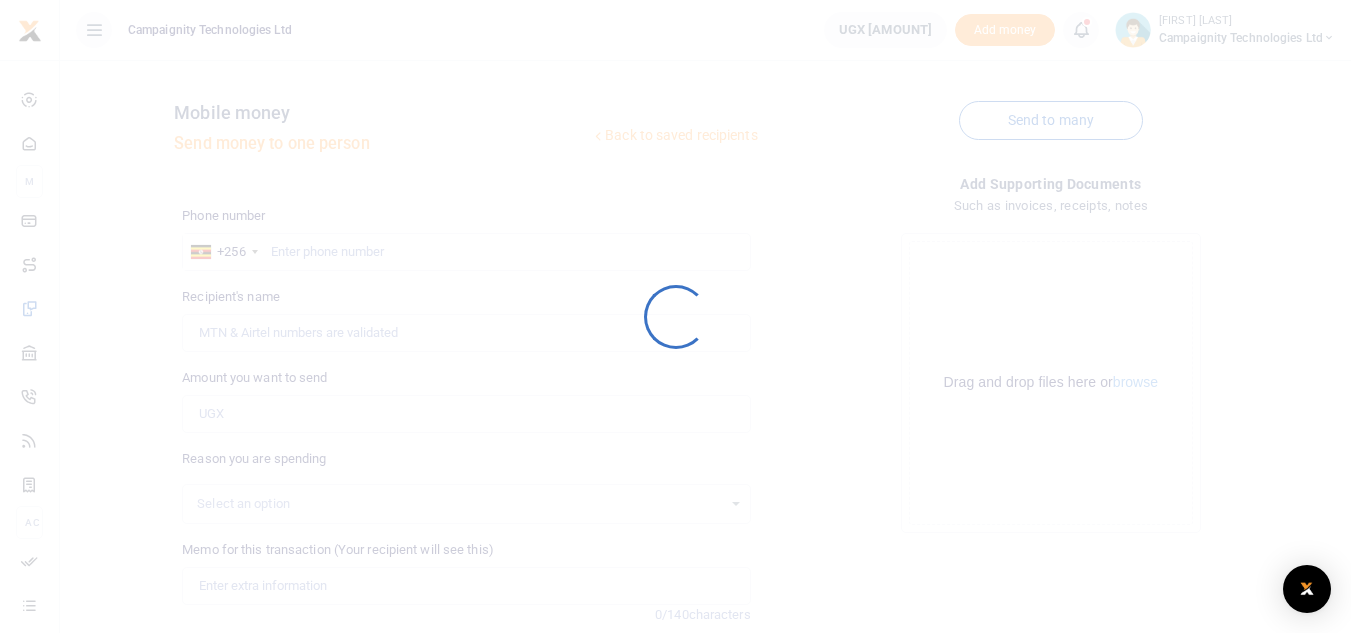 scroll, scrollTop: 226, scrollLeft: 0, axis: vertical 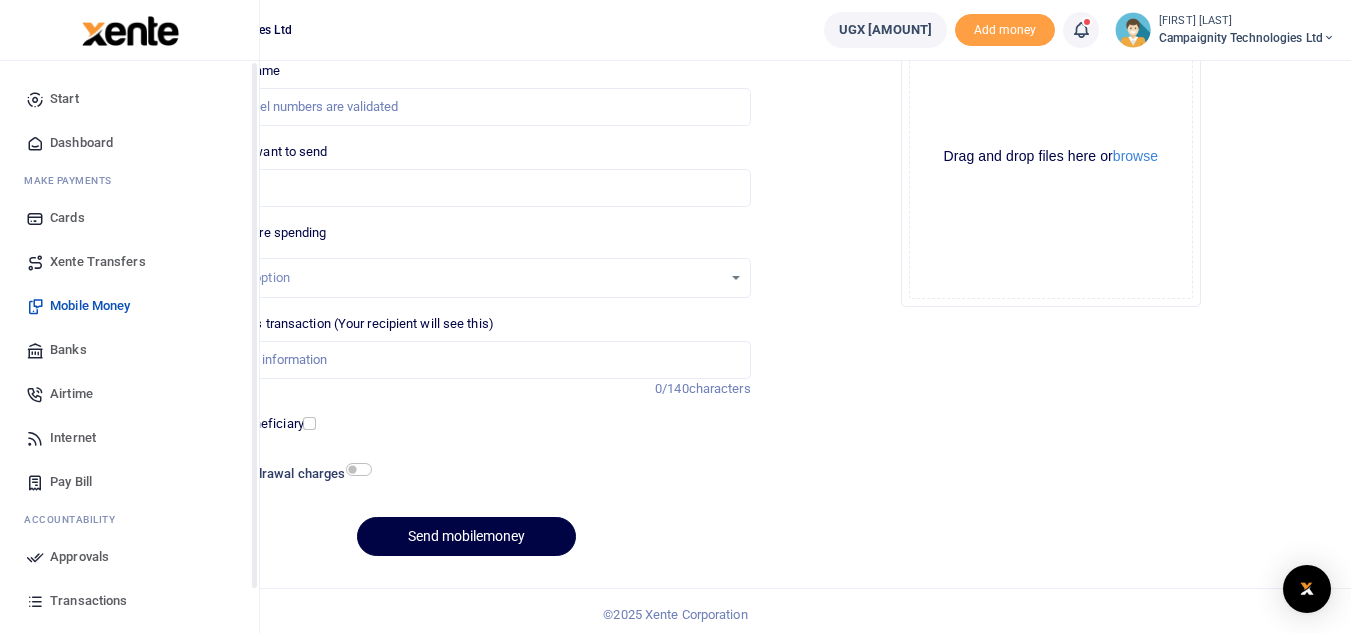 click on "Approvals" at bounding box center (79, 557) 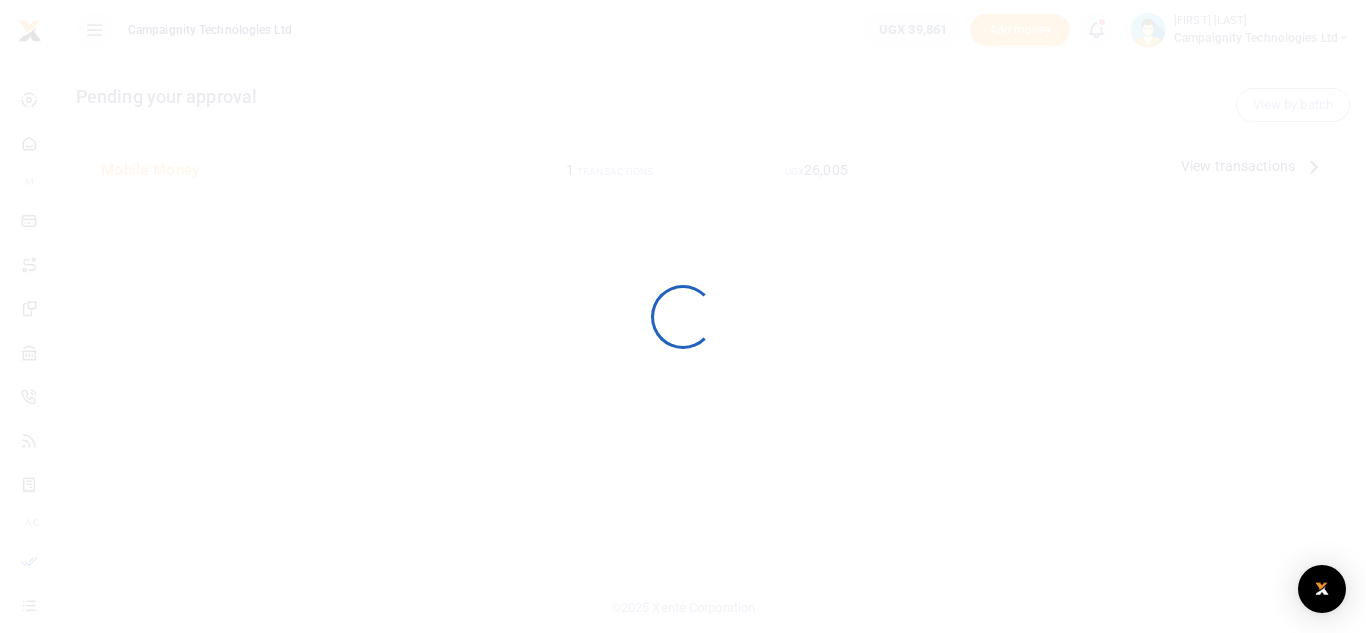 scroll, scrollTop: 0, scrollLeft: 0, axis: both 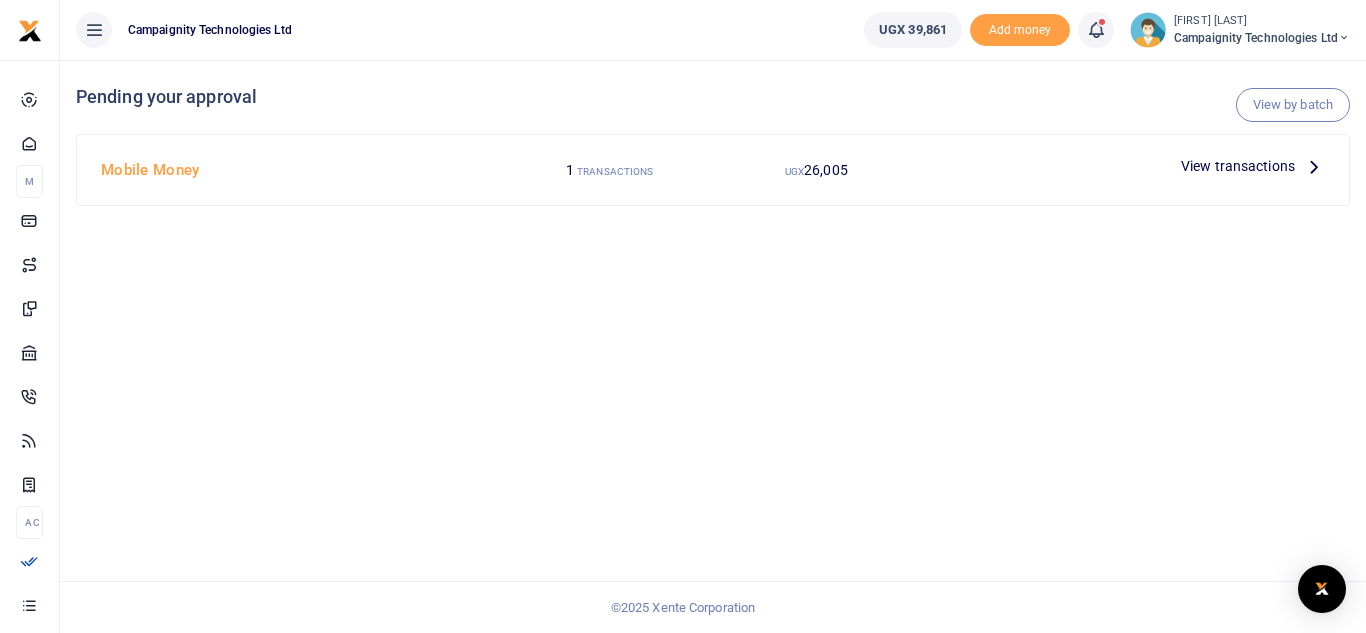 click on "View transactions" at bounding box center [1238, 166] 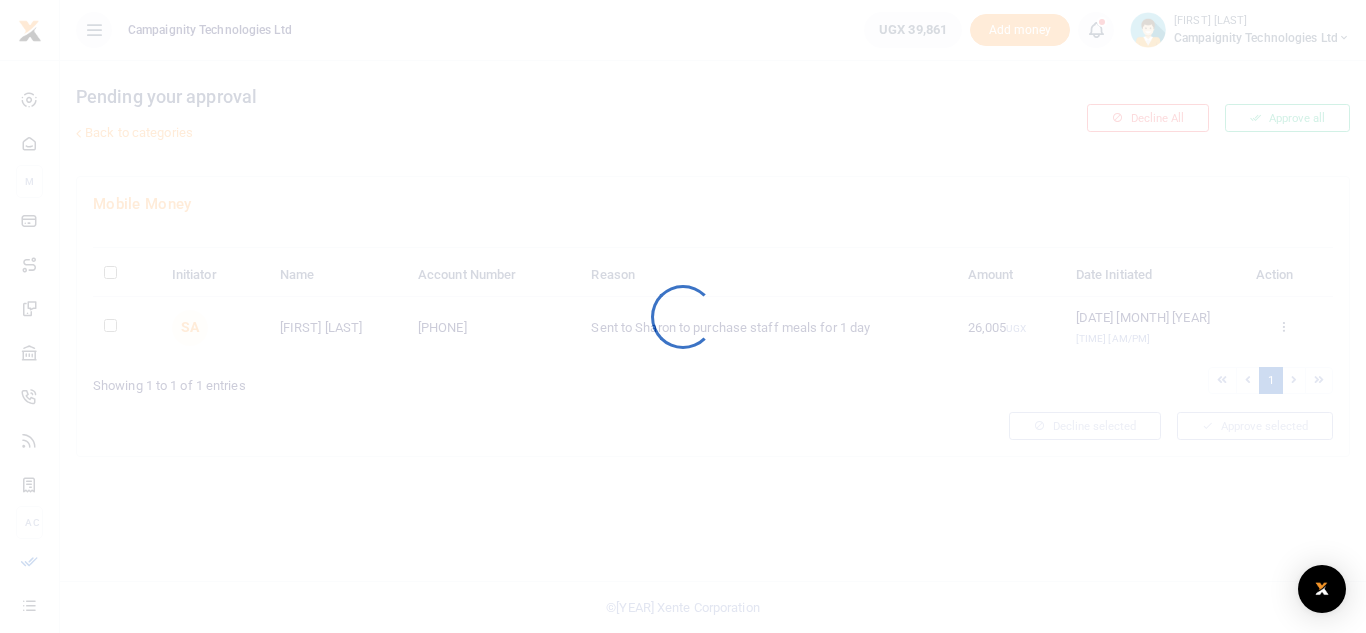 scroll, scrollTop: 0, scrollLeft: 0, axis: both 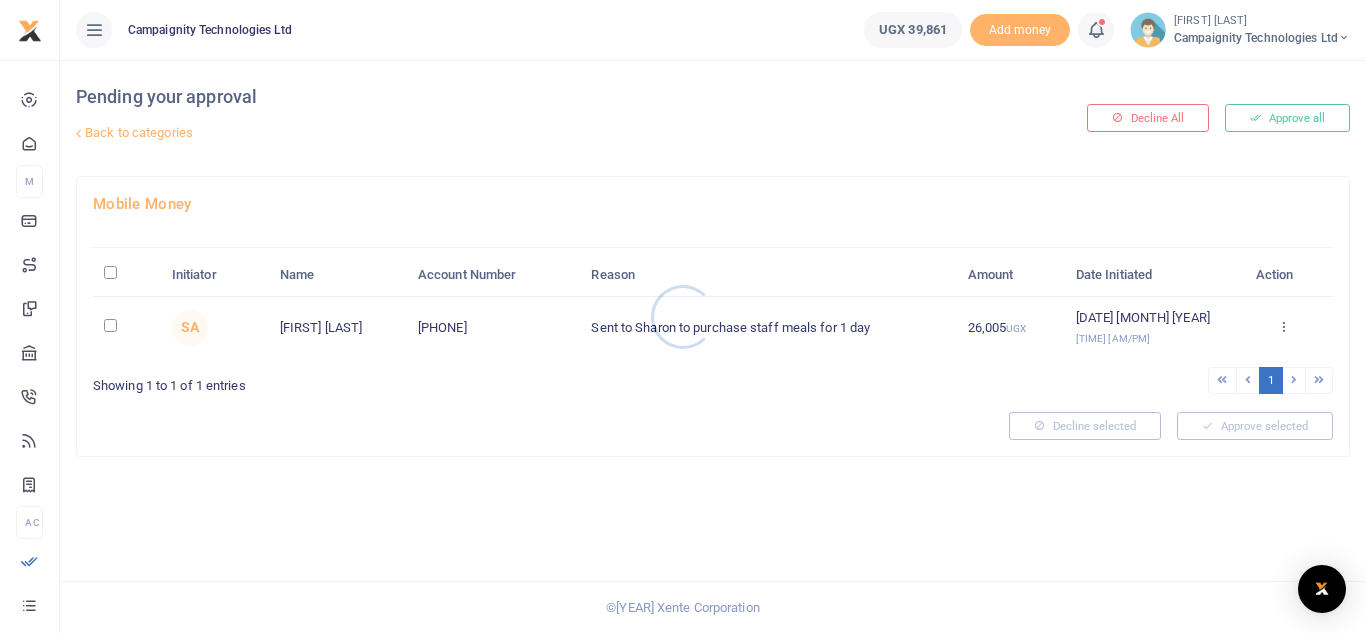 click at bounding box center [683, 316] 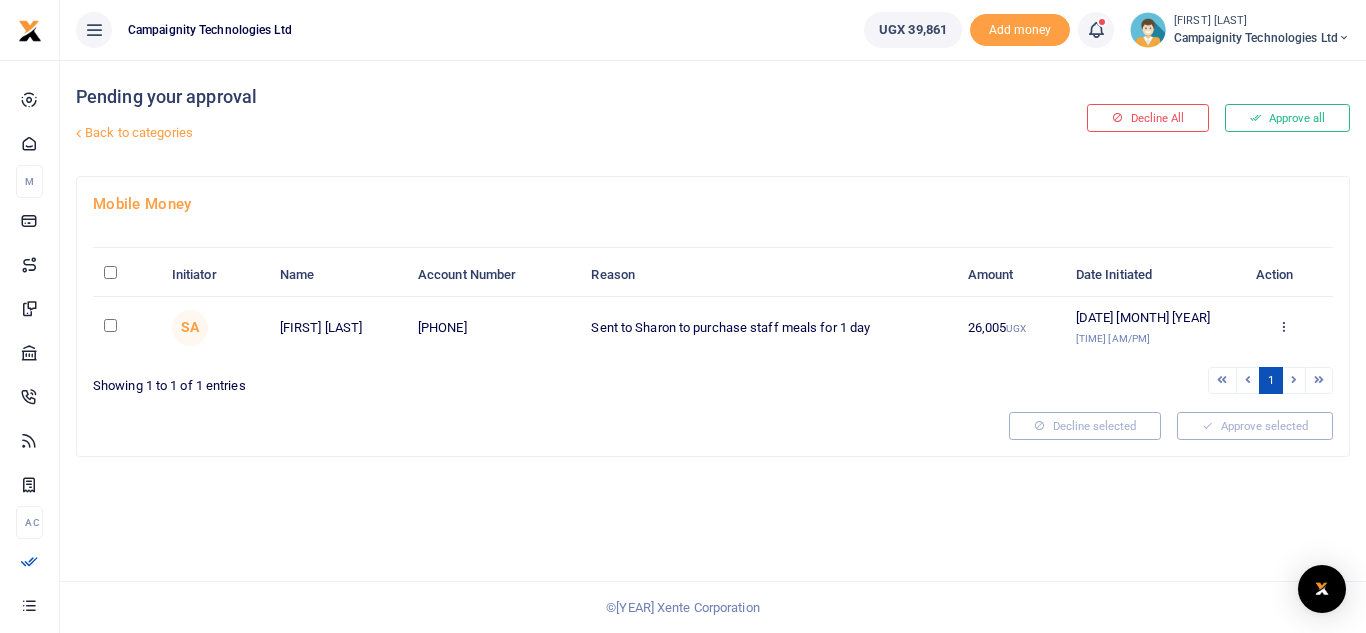 click on "Approve all" at bounding box center (1287, 118) 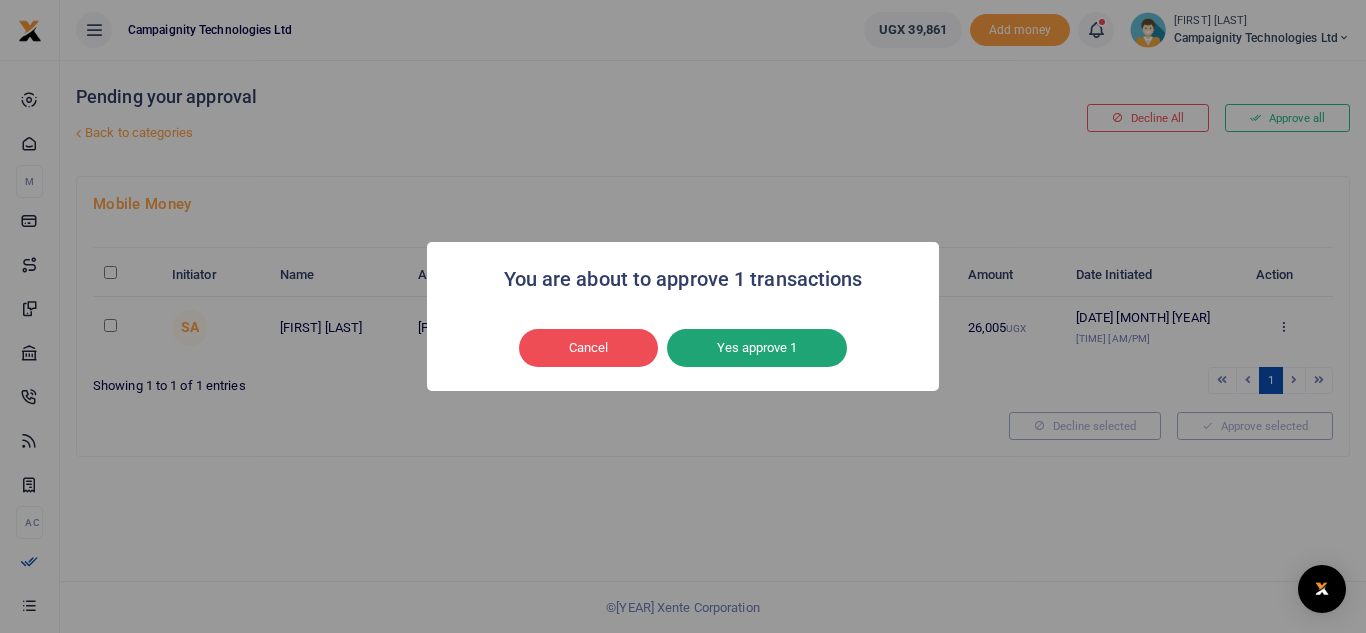 click on "Yes approve 1" at bounding box center (757, 348) 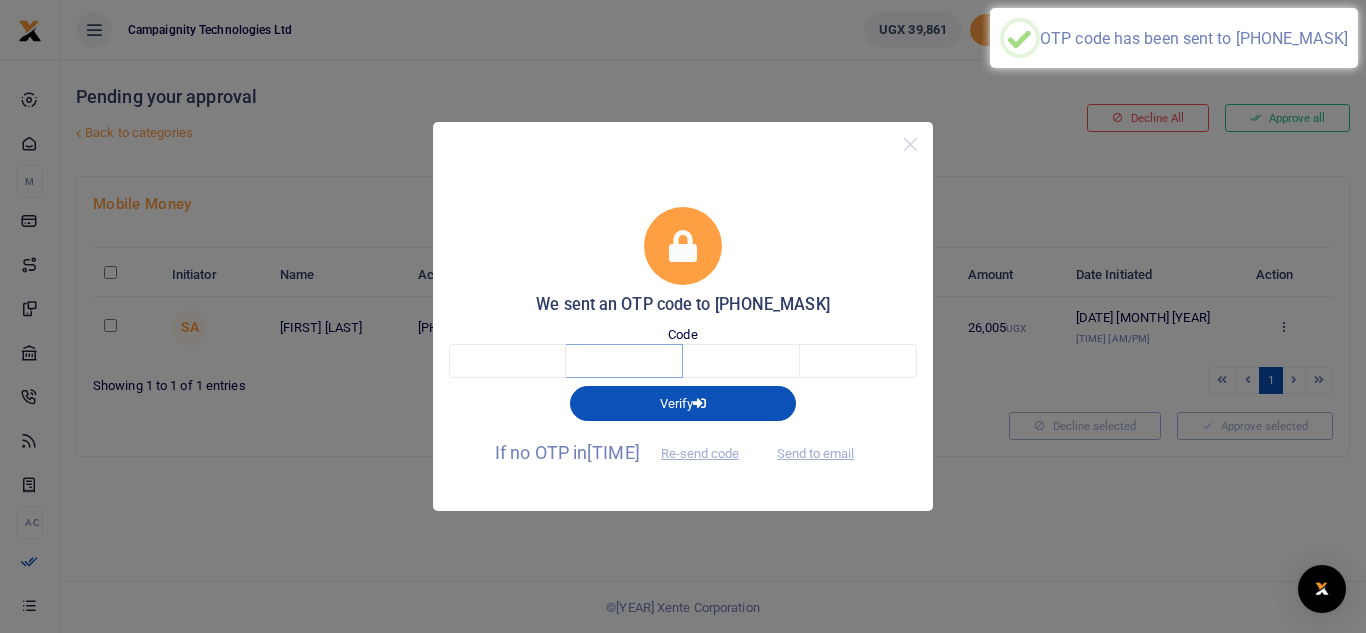click at bounding box center (624, 361) 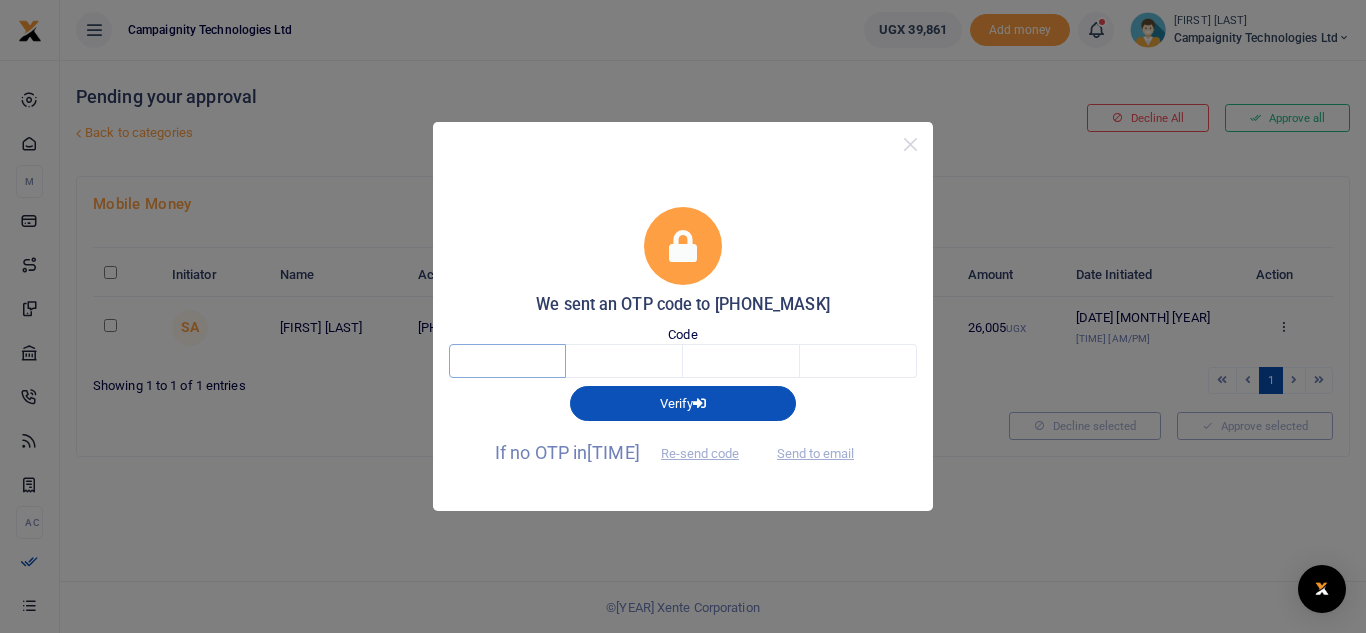 click at bounding box center (507, 361) 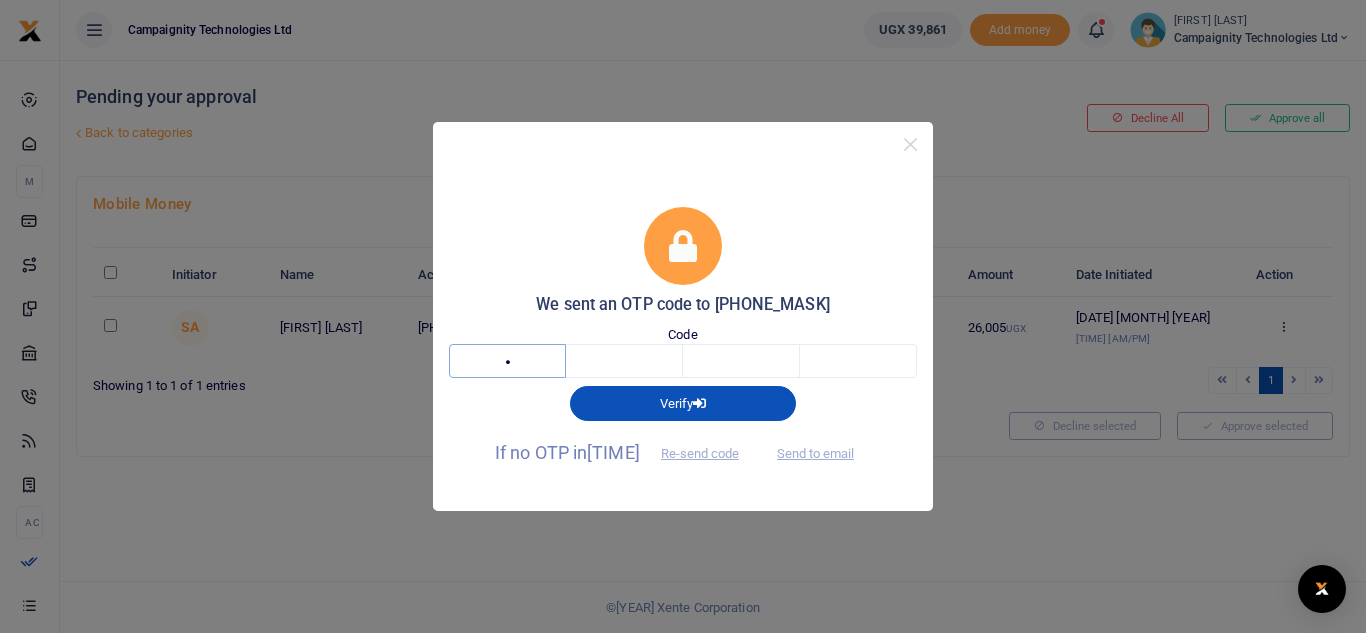 type on "9" 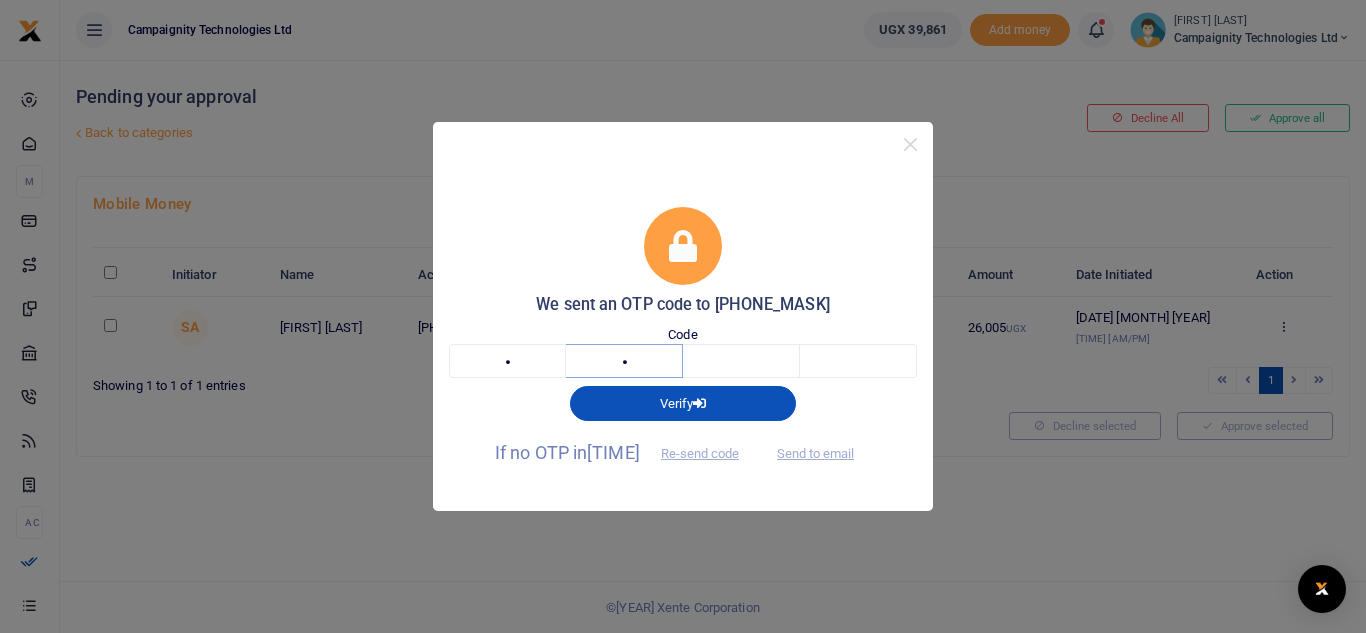 type on "0" 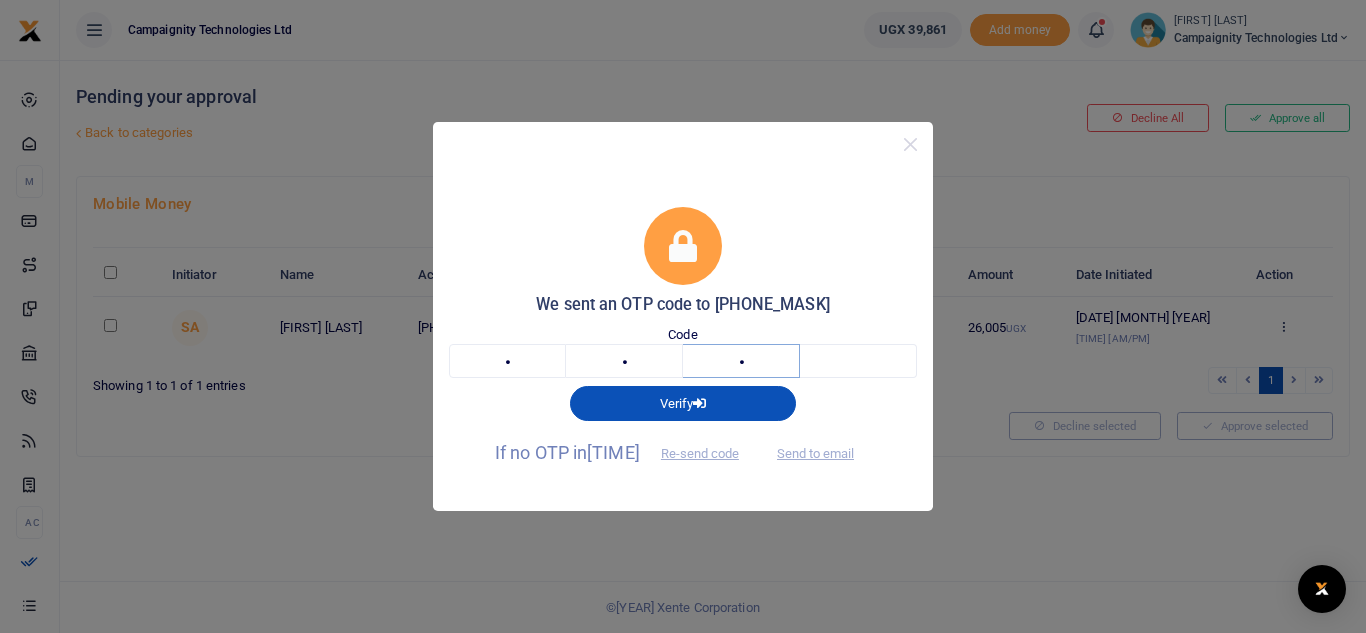 type on "9" 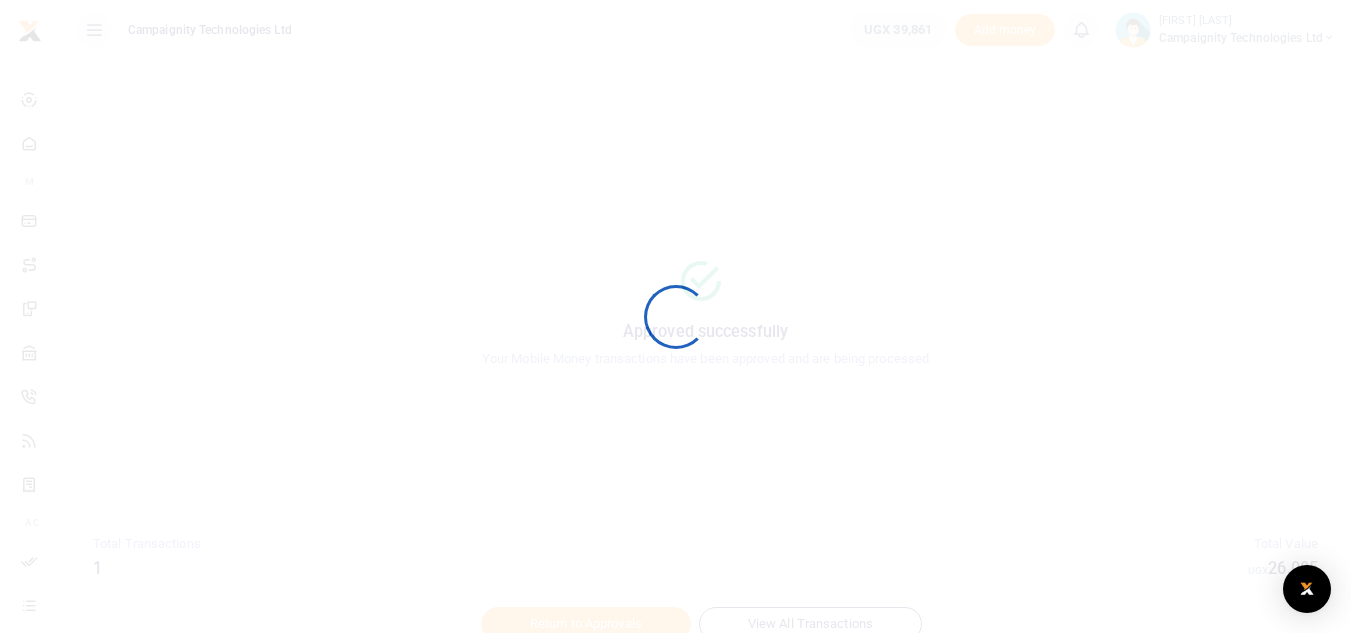 scroll, scrollTop: 0, scrollLeft: 0, axis: both 